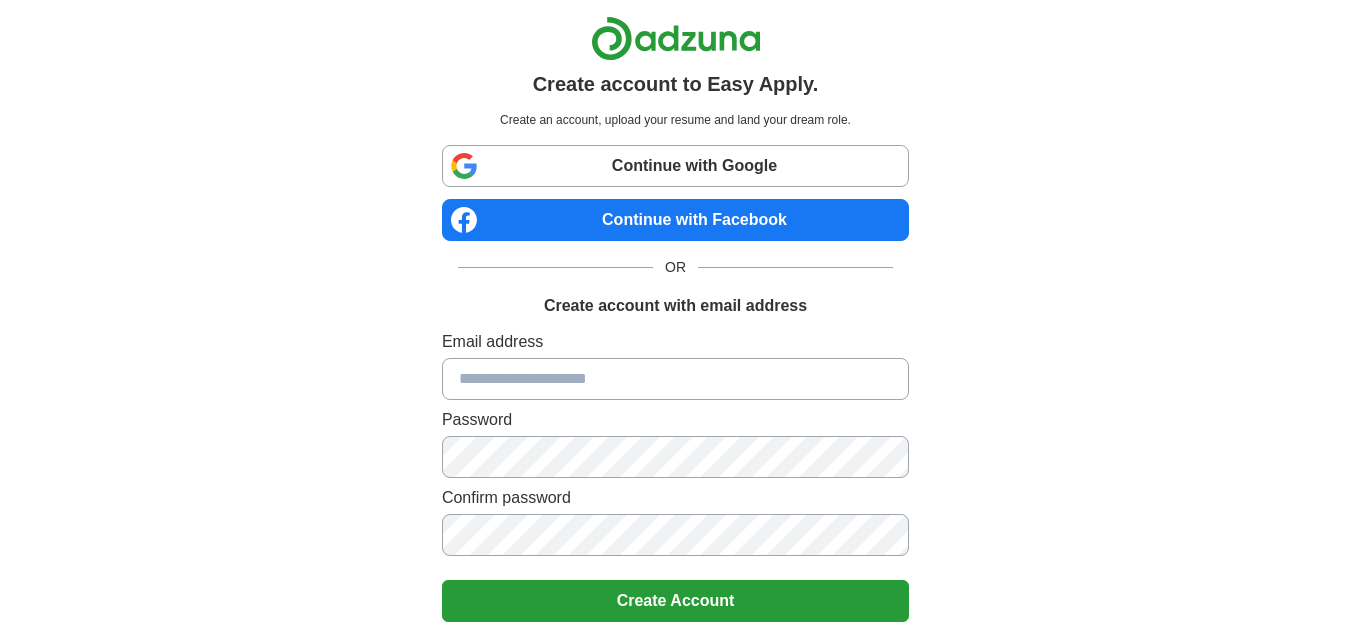 scroll, scrollTop: 0, scrollLeft: 0, axis: both 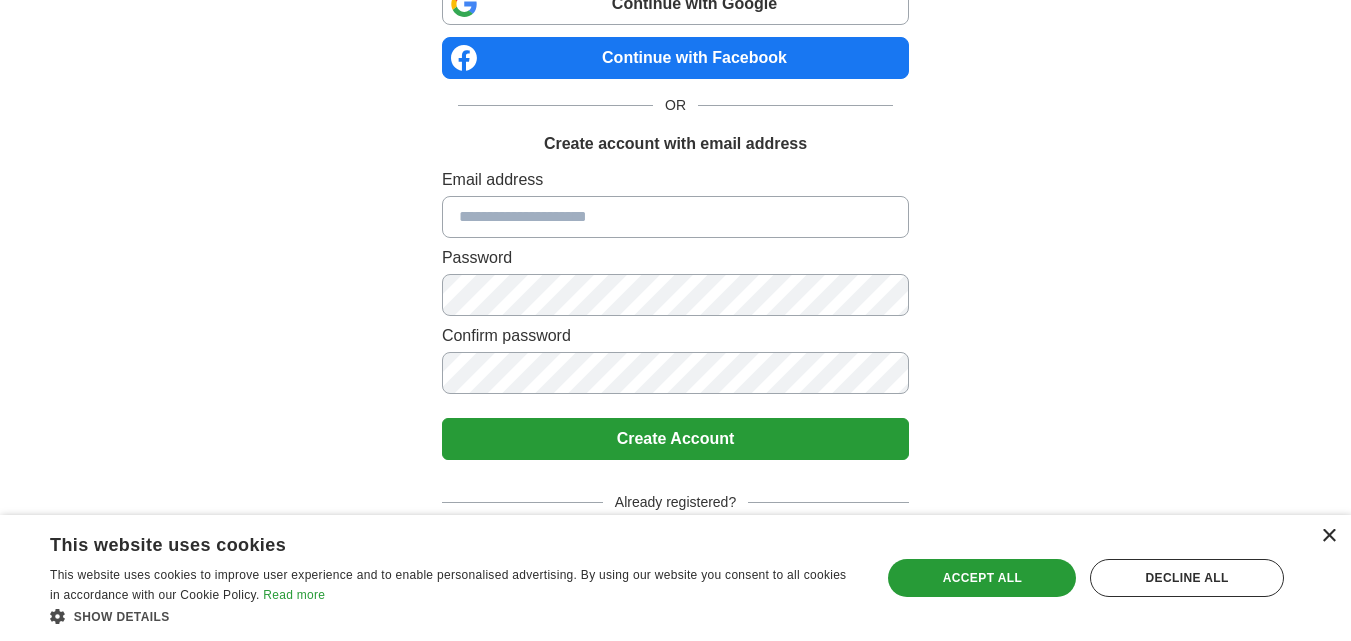 click on "×" at bounding box center [1328, 536] 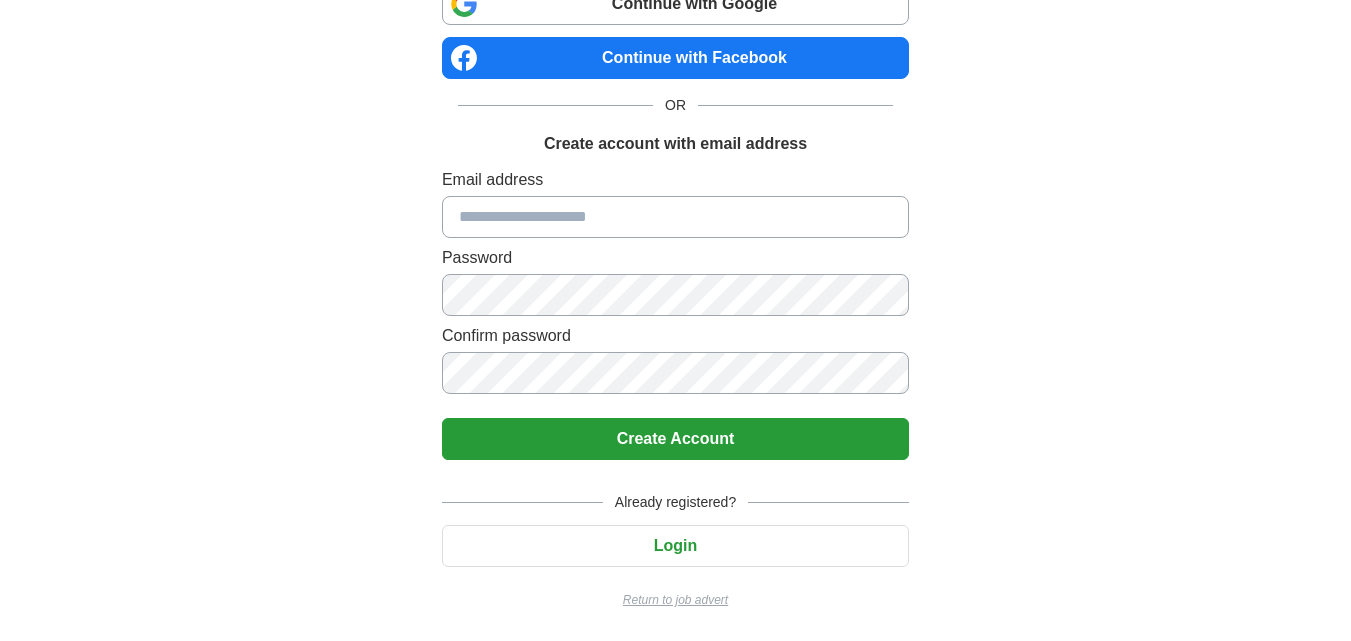 click on "Login" at bounding box center [675, 546] 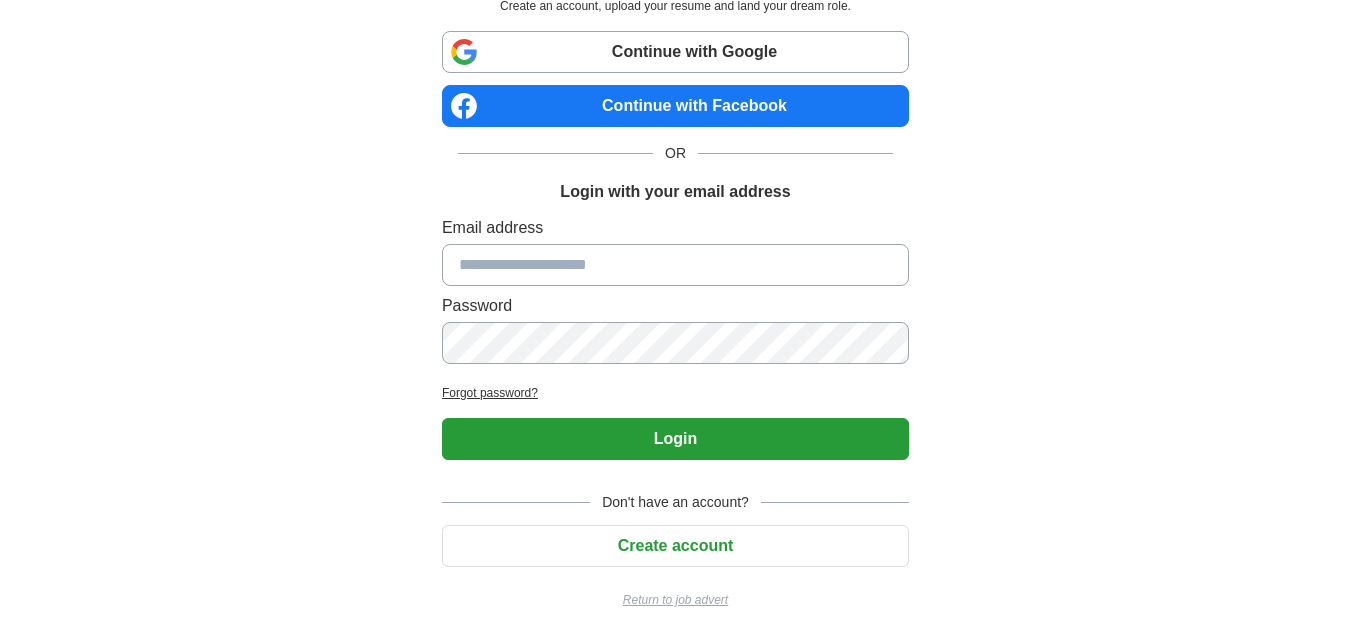 scroll, scrollTop: 114, scrollLeft: 0, axis: vertical 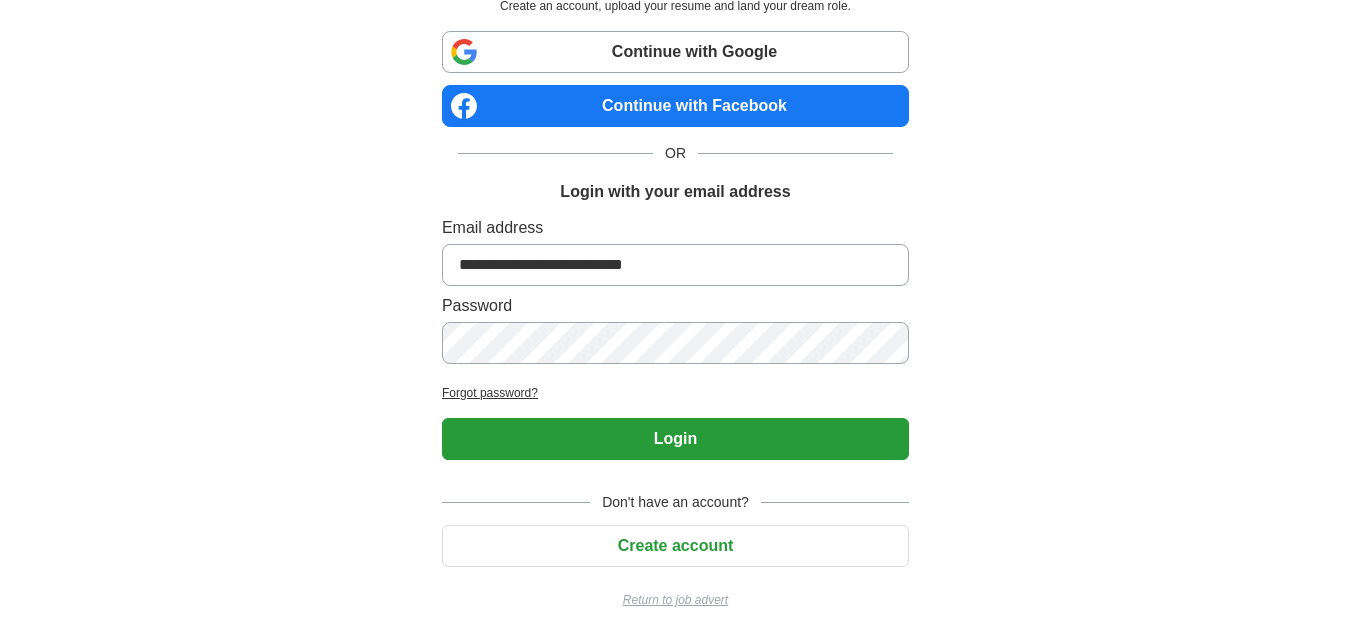 click on "Login to Easy Apply. Create an account, upload your resume and land your dream role. Continue with Google Continue with Facebook OR Login with your email address Email address [EMAIL] Password Forgot password? Login Don't have an account? Create account Return to job advert" at bounding box center (676, 263) 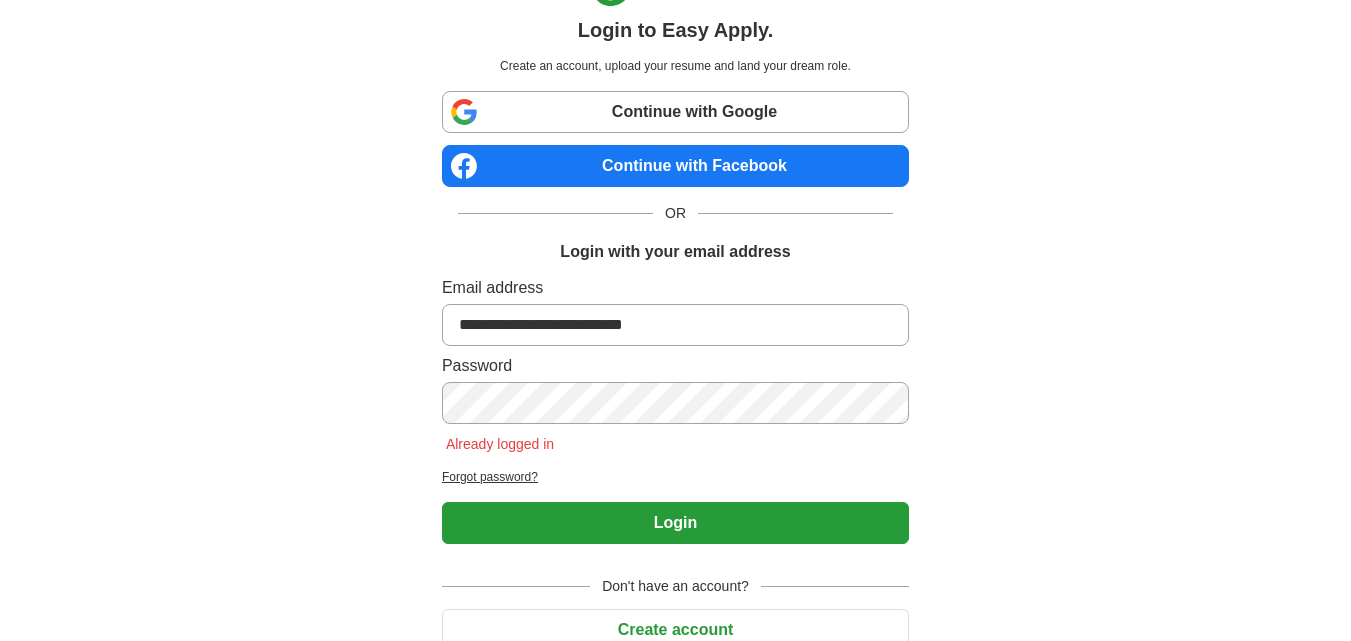 scroll, scrollTop: 0, scrollLeft: 0, axis: both 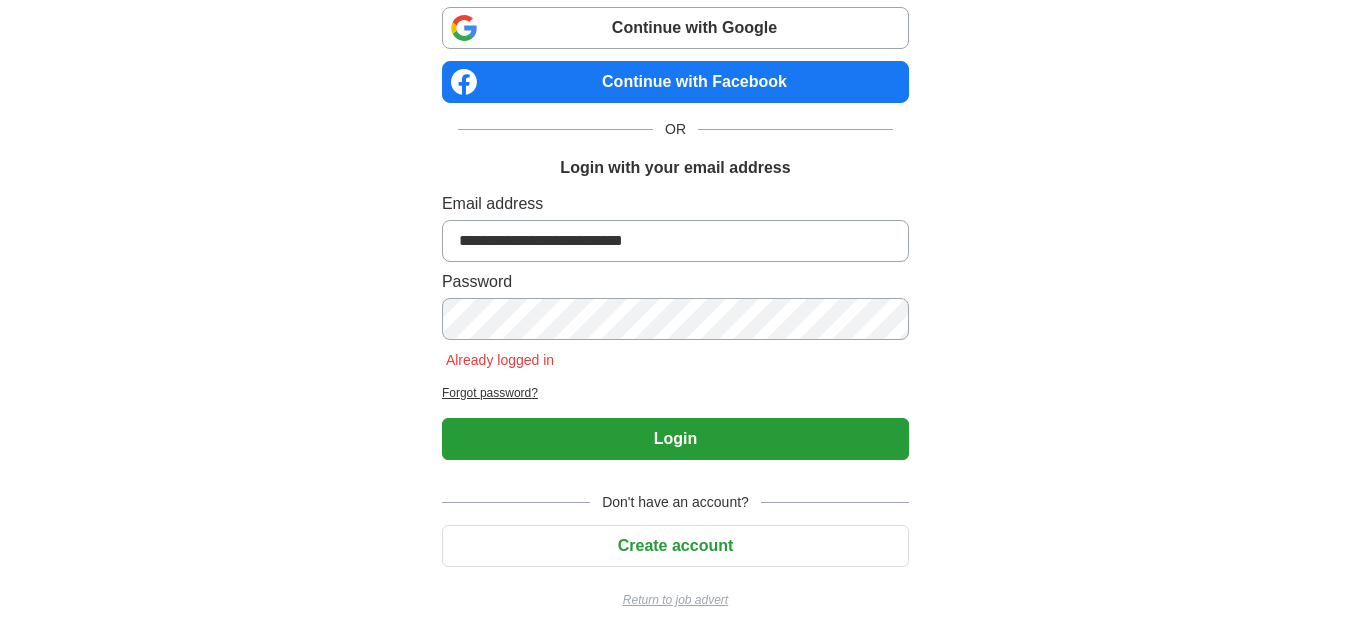 click on "Login" at bounding box center (675, 439) 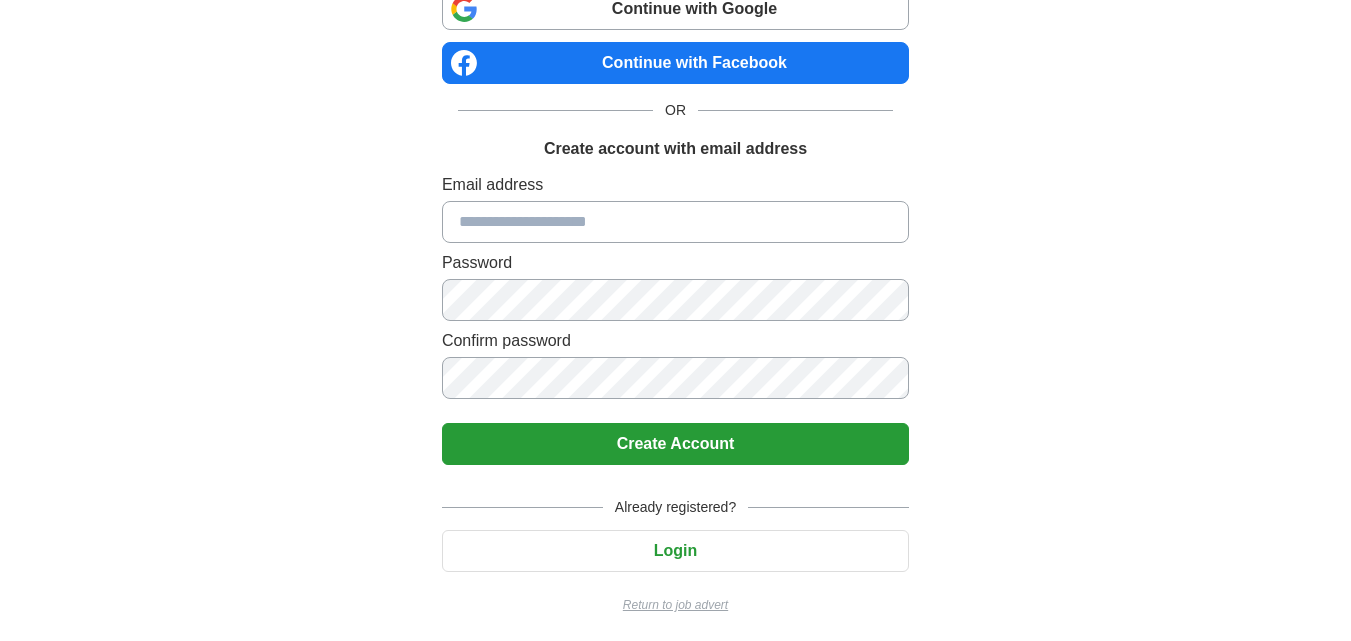 scroll, scrollTop: 162, scrollLeft: 0, axis: vertical 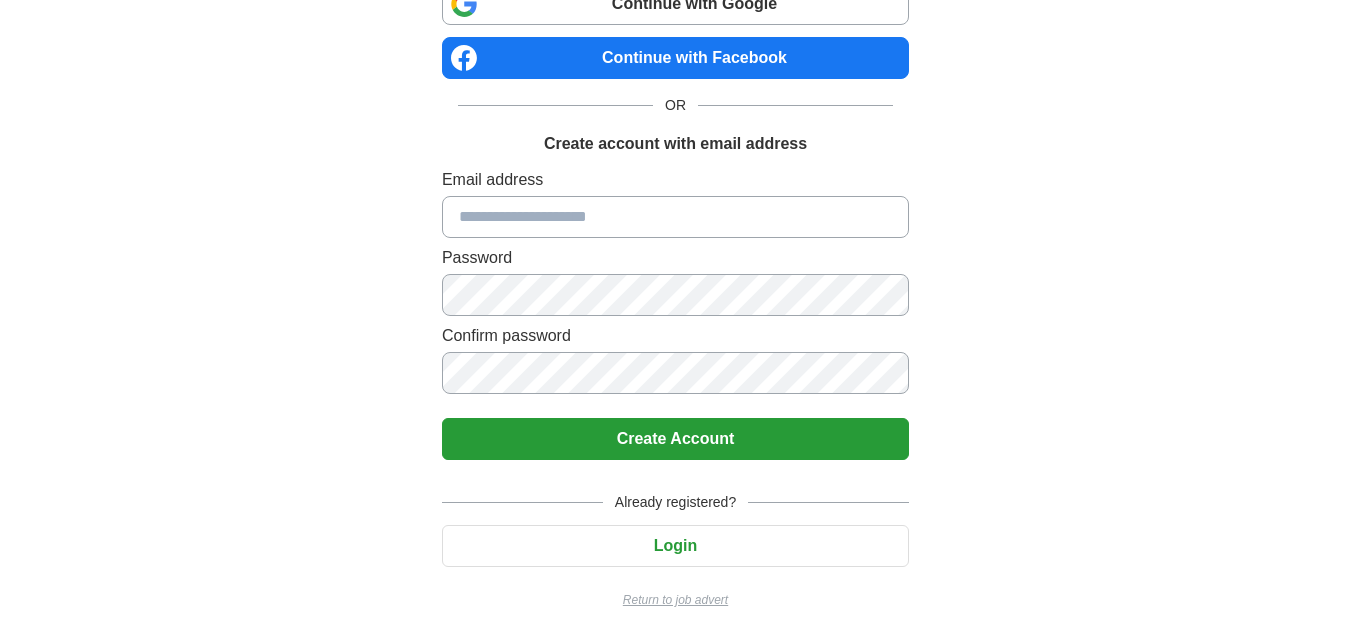 click on "Login" at bounding box center (675, 546) 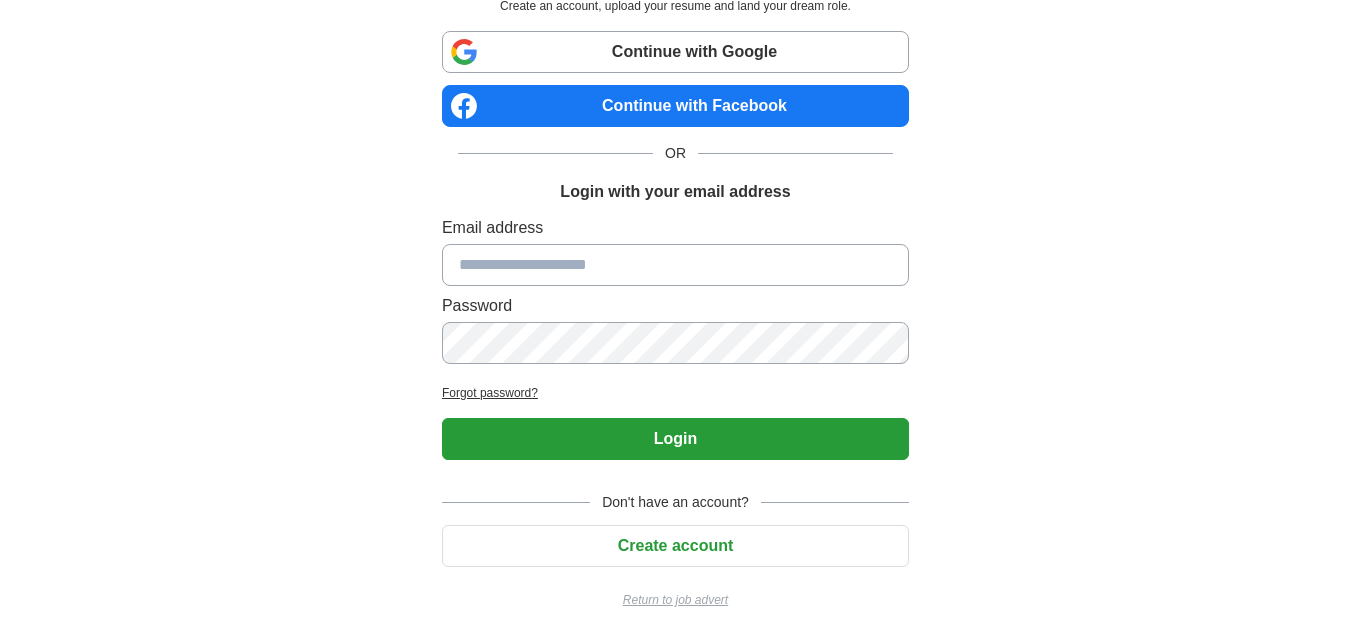 scroll, scrollTop: 114, scrollLeft: 0, axis: vertical 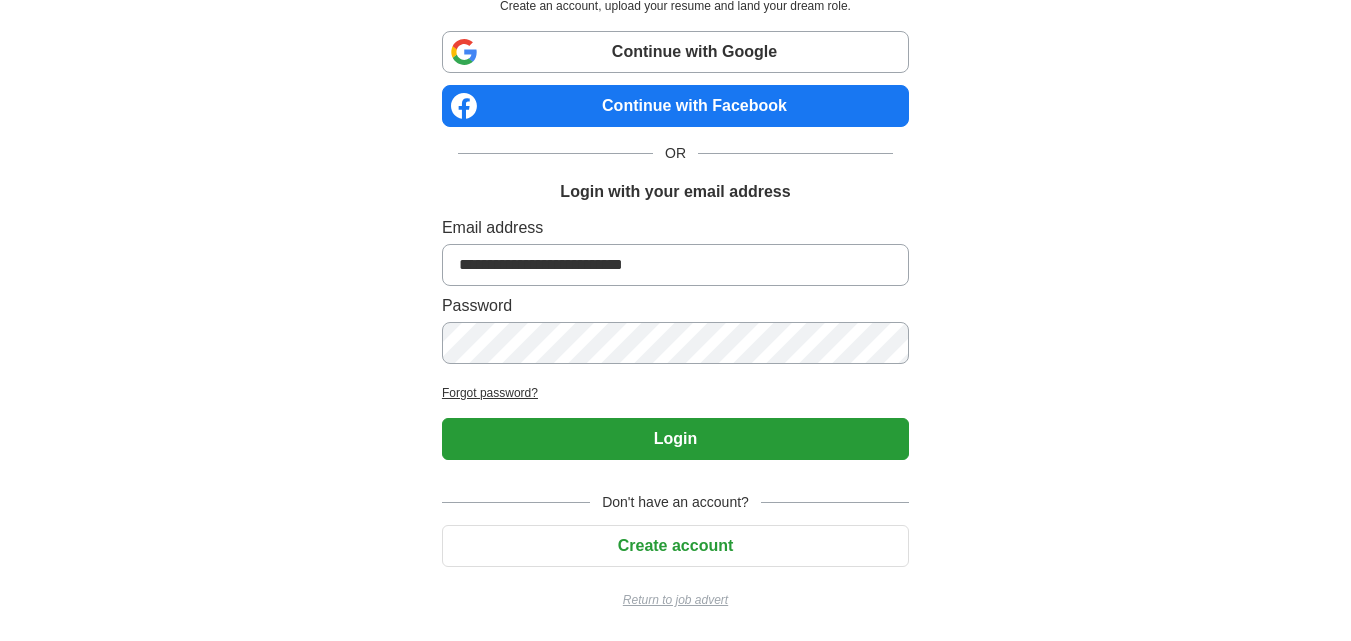 click on "Login" at bounding box center (675, 439) 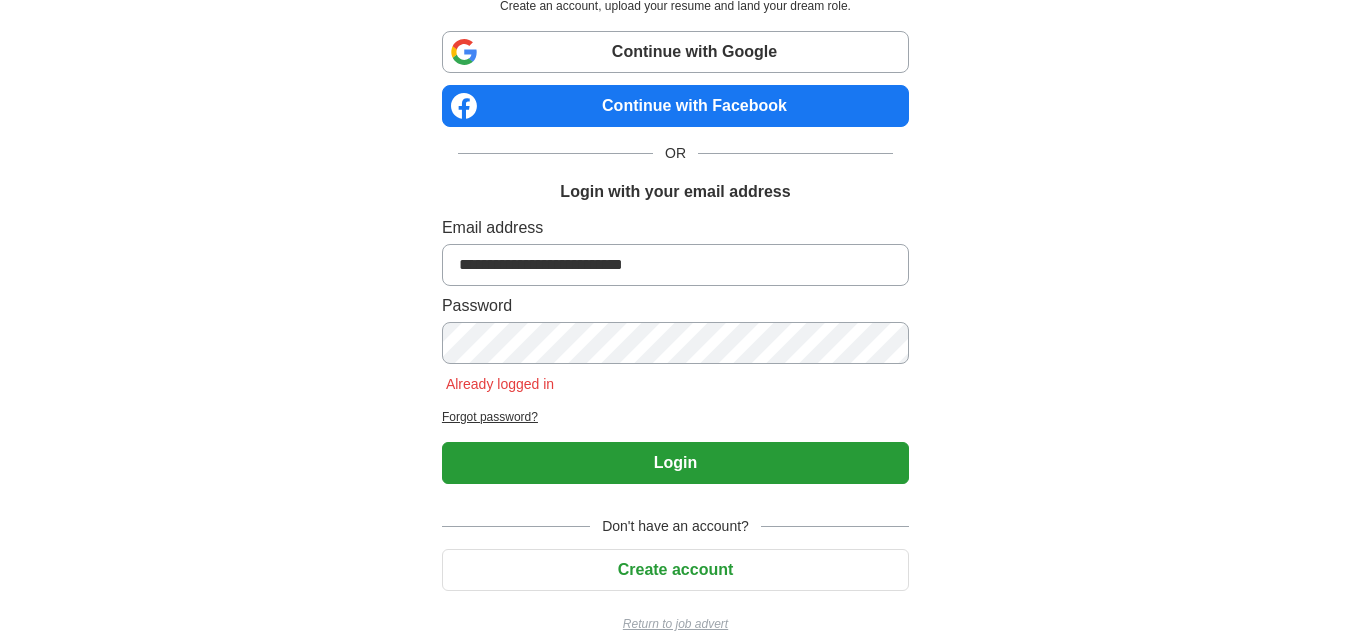 scroll, scrollTop: 138, scrollLeft: 0, axis: vertical 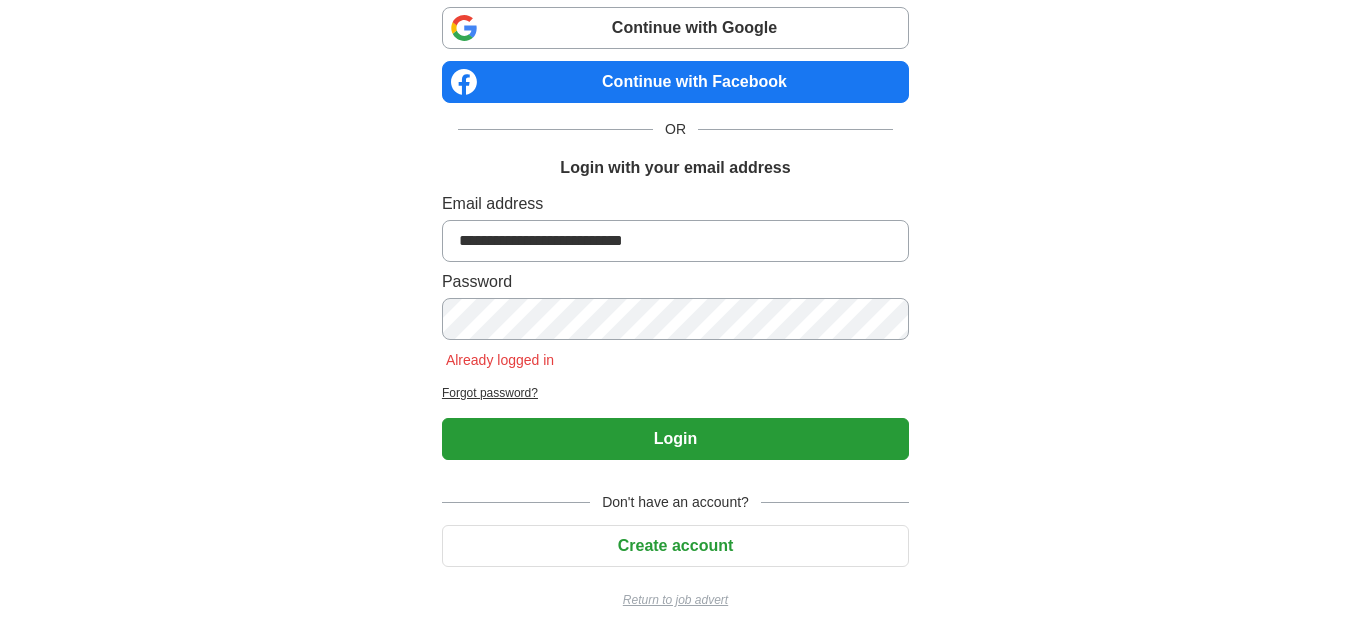click on "Create account" at bounding box center (675, 546) 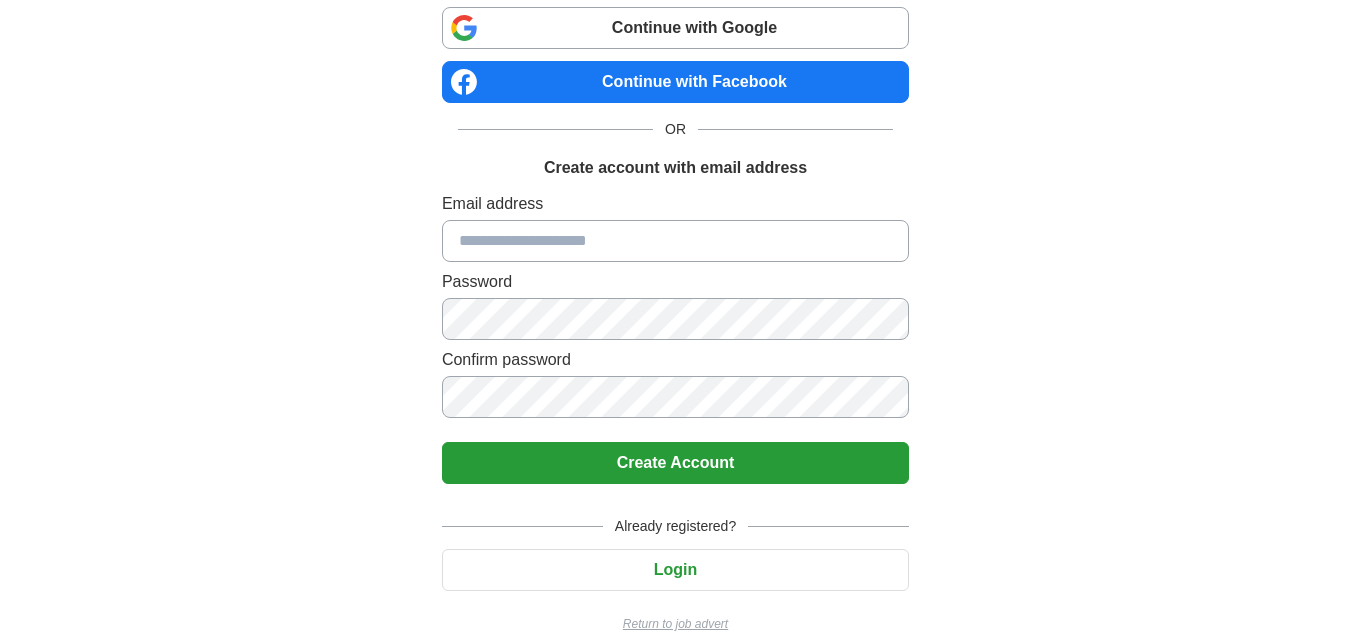 click on "Login" at bounding box center [675, 570] 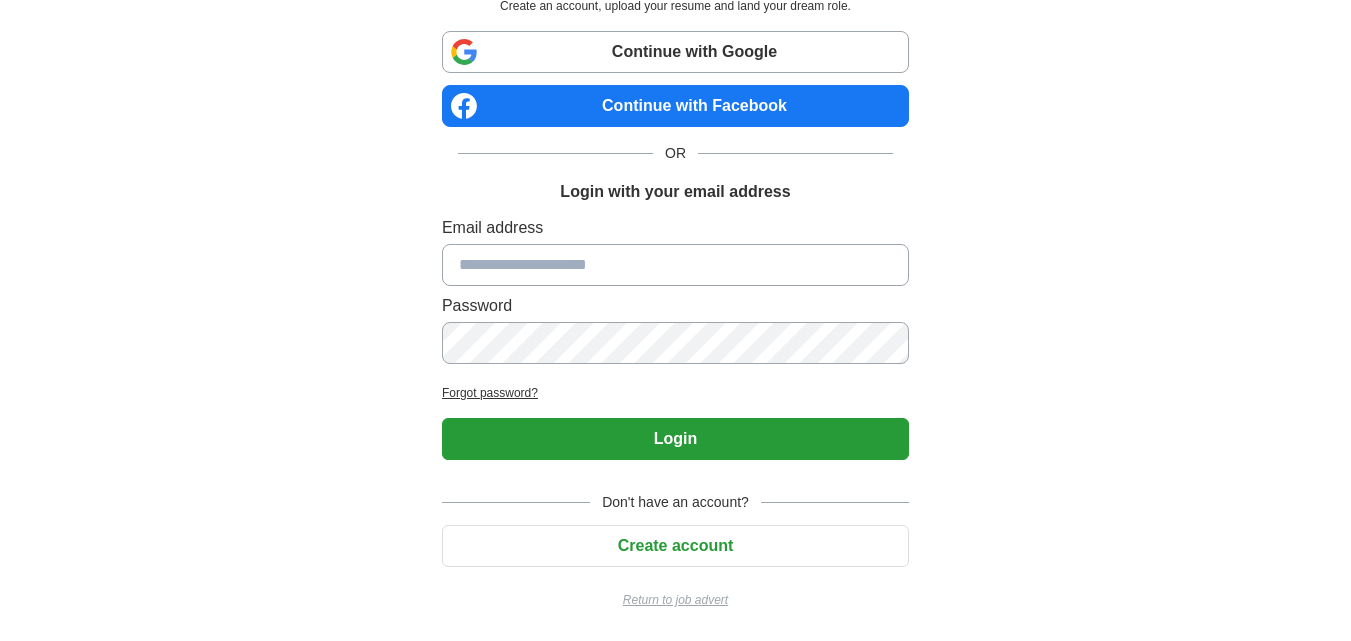 scroll, scrollTop: 114, scrollLeft: 0, axis: vertical 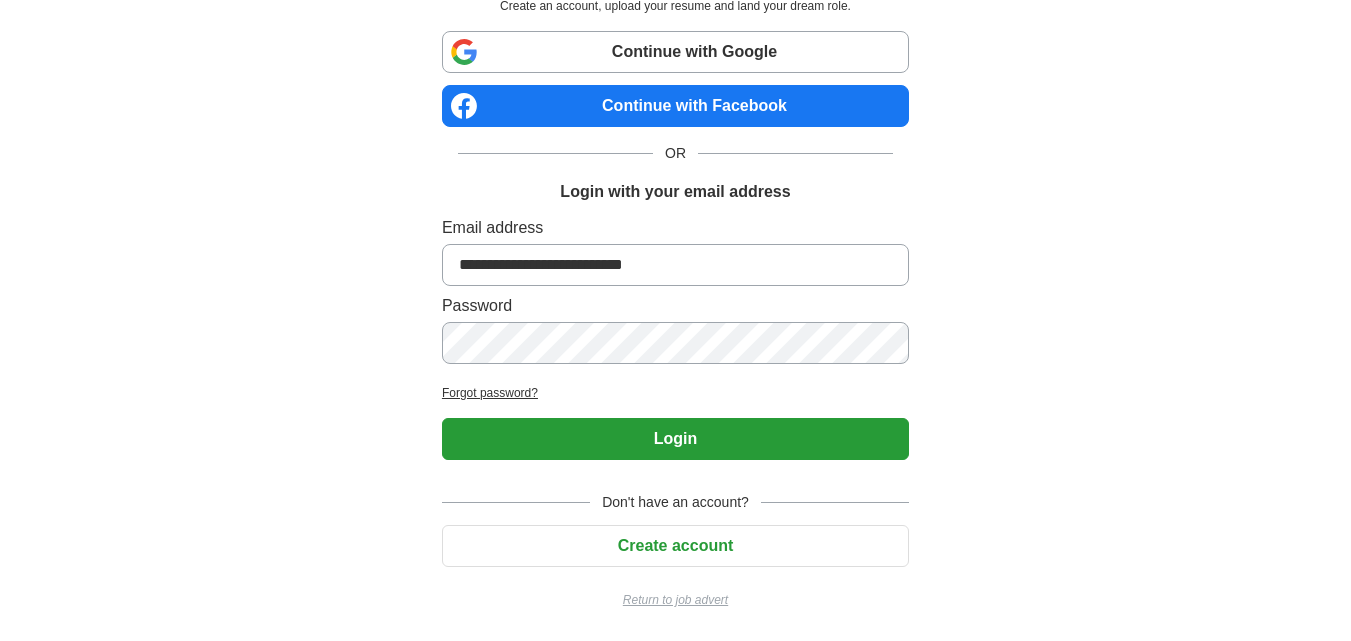 click on "Login to Easy Apply. Create an account, upload your resume and land your dream role. Continue with Google Continue with Facebook OR Login with your email address Email address [EMAIL] Password Forgot password? Login Don't have an account? Create account Return to job advert" at bounding box center [676, 263] 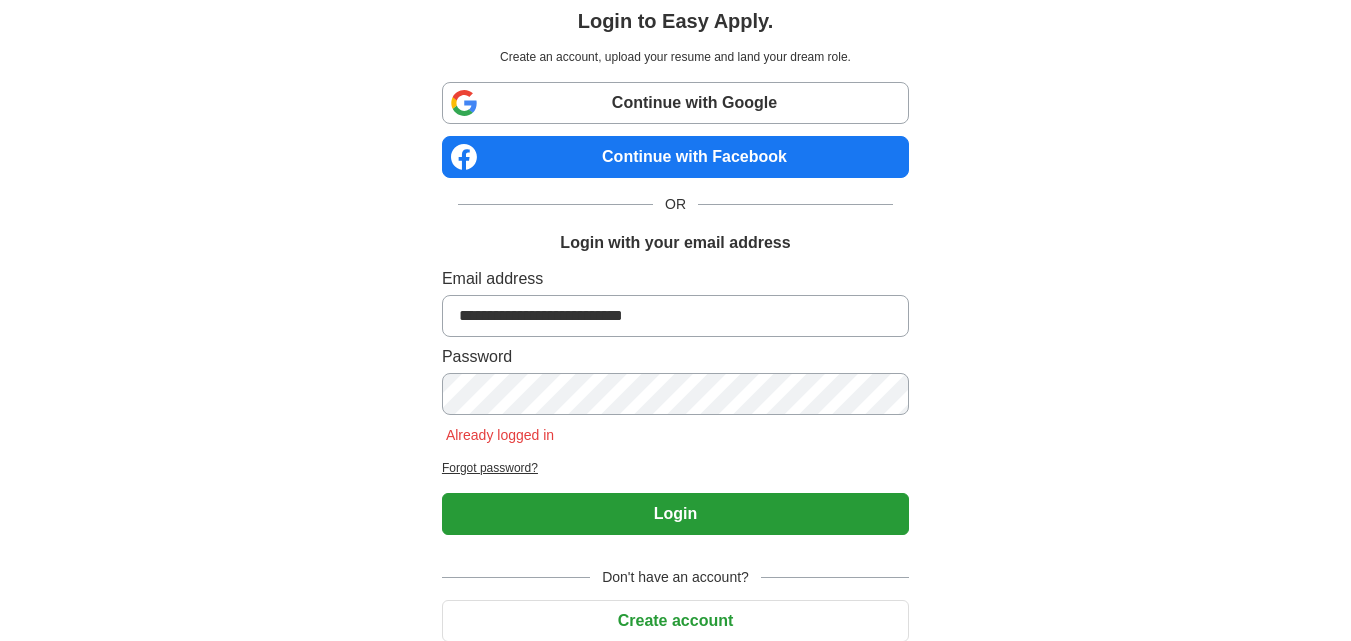 scroll, scrollTop: 138, scrollLeft: 0, axis: vertical 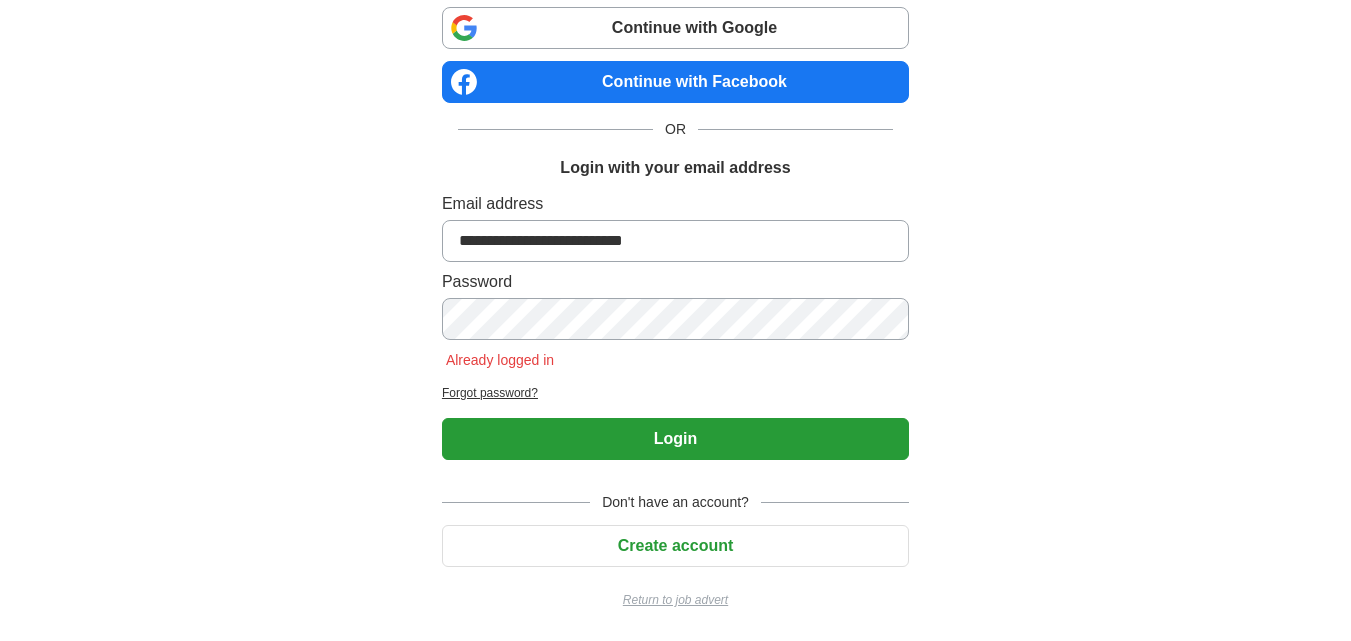 click on "Login" at bounding box center (675, 439) 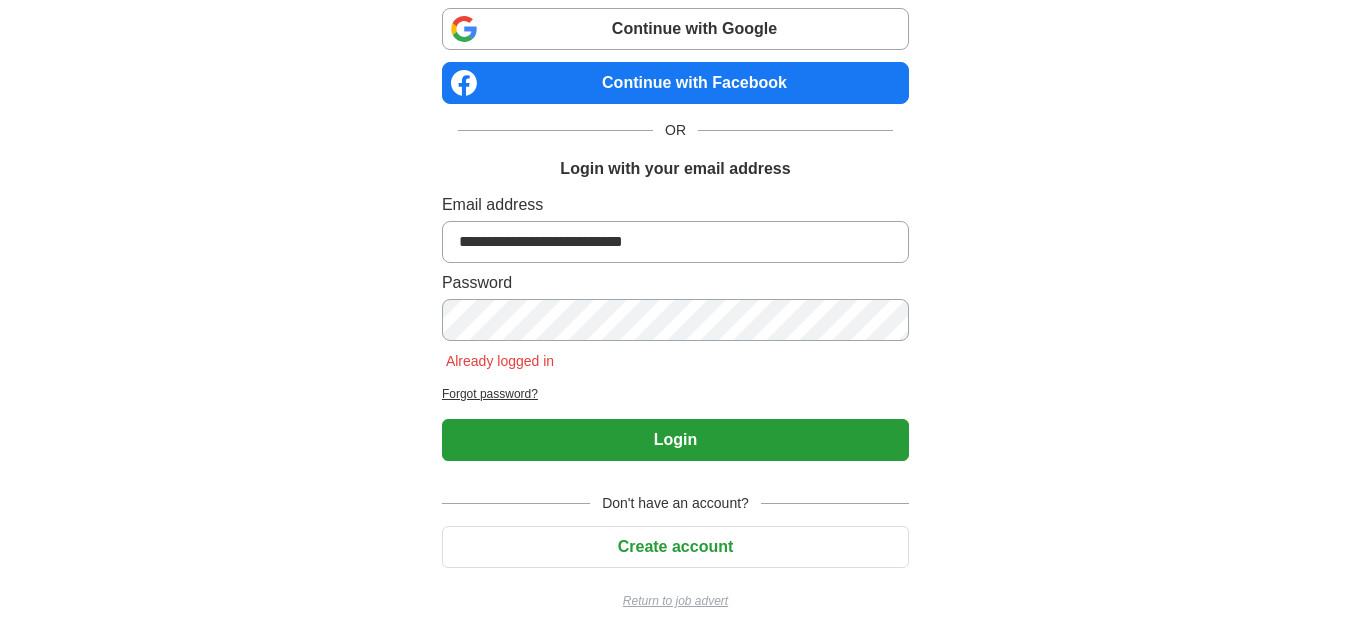 scroll, scrollTop: 138, scrollLeft: 0, axis: vertical 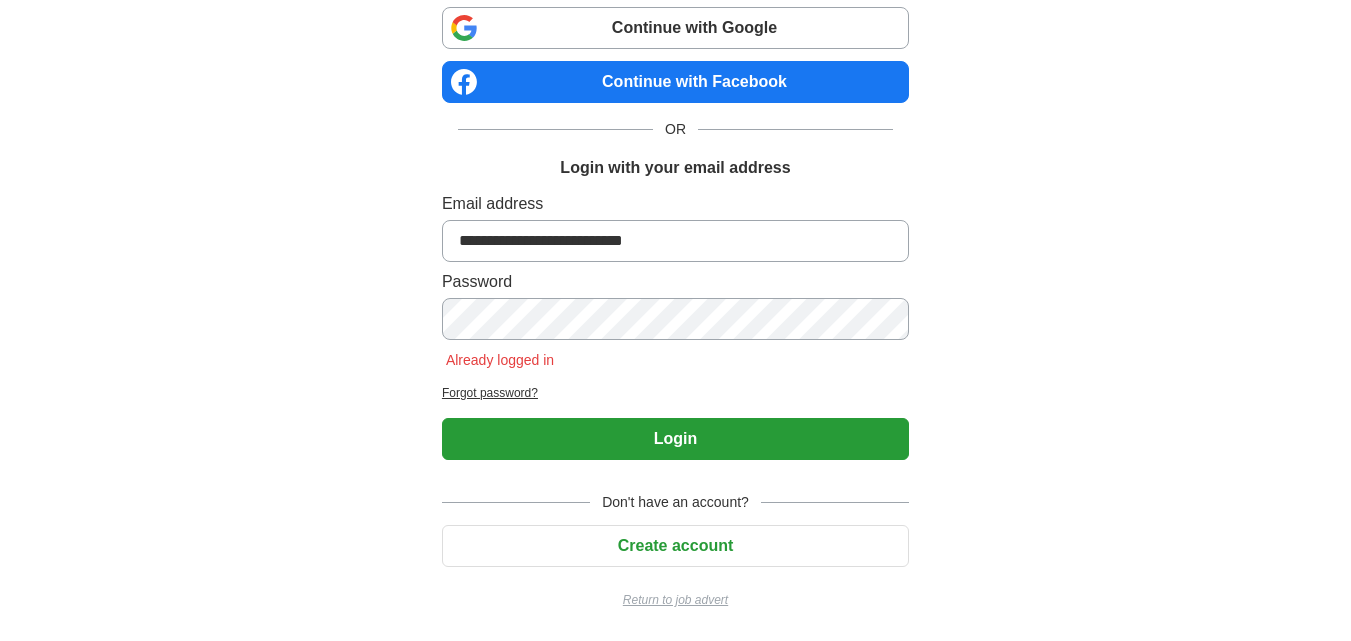 click on "Create account" at bounding box center (675, 546) 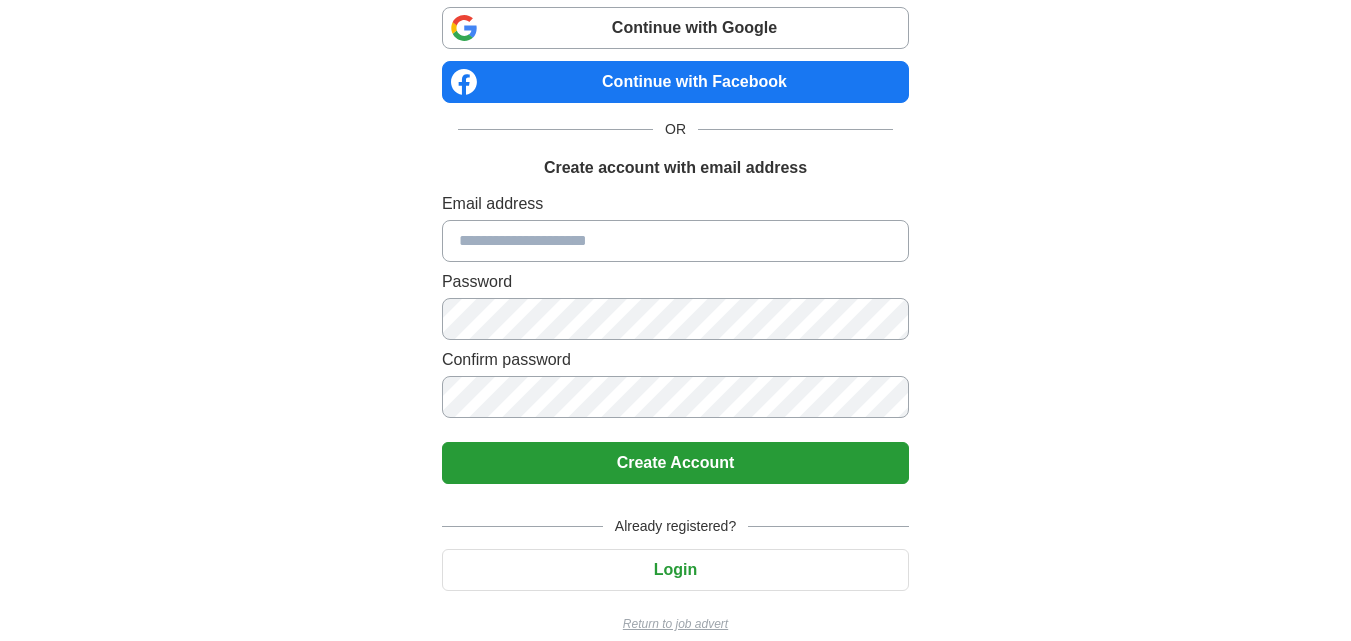 click at bounding box center (675, 241) 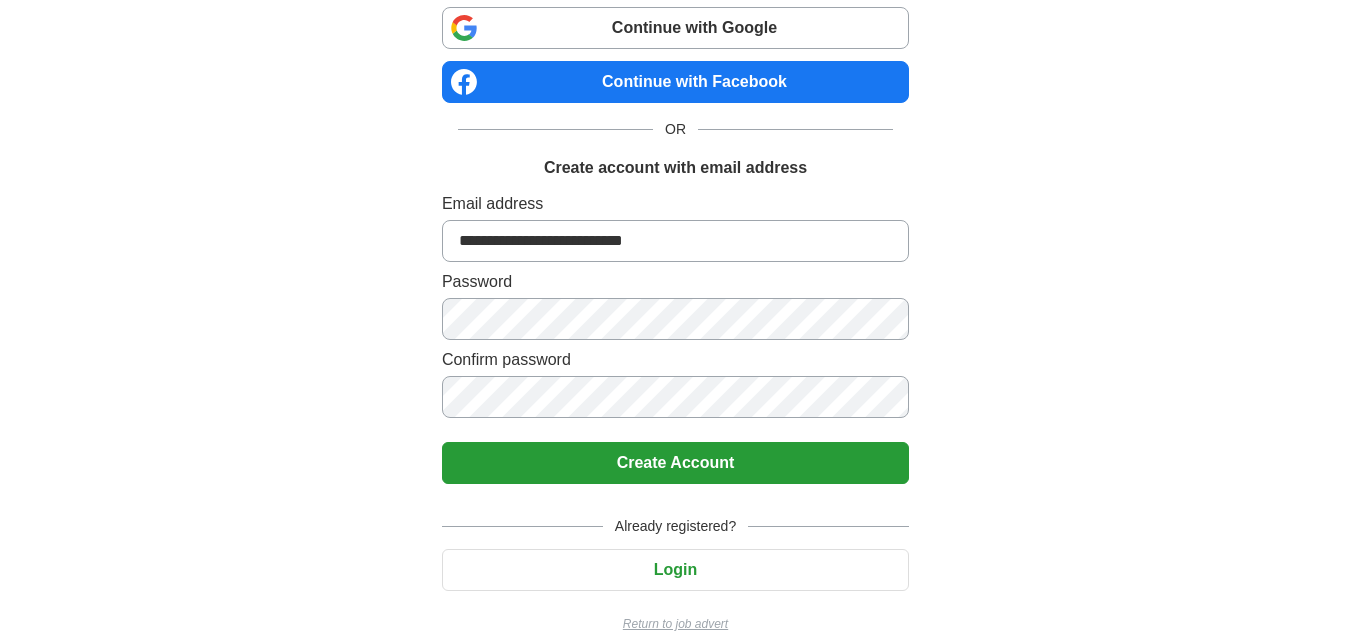click on "Create account to Easy Apply. Create an account, upload your resume and land your dream role. Continue with Google Continue with Facebook OR Create account with email address Email address [EMAIL] Password Confirm password Create Account Already registered? Login Return to job advert" at bounding box center [676, 263] 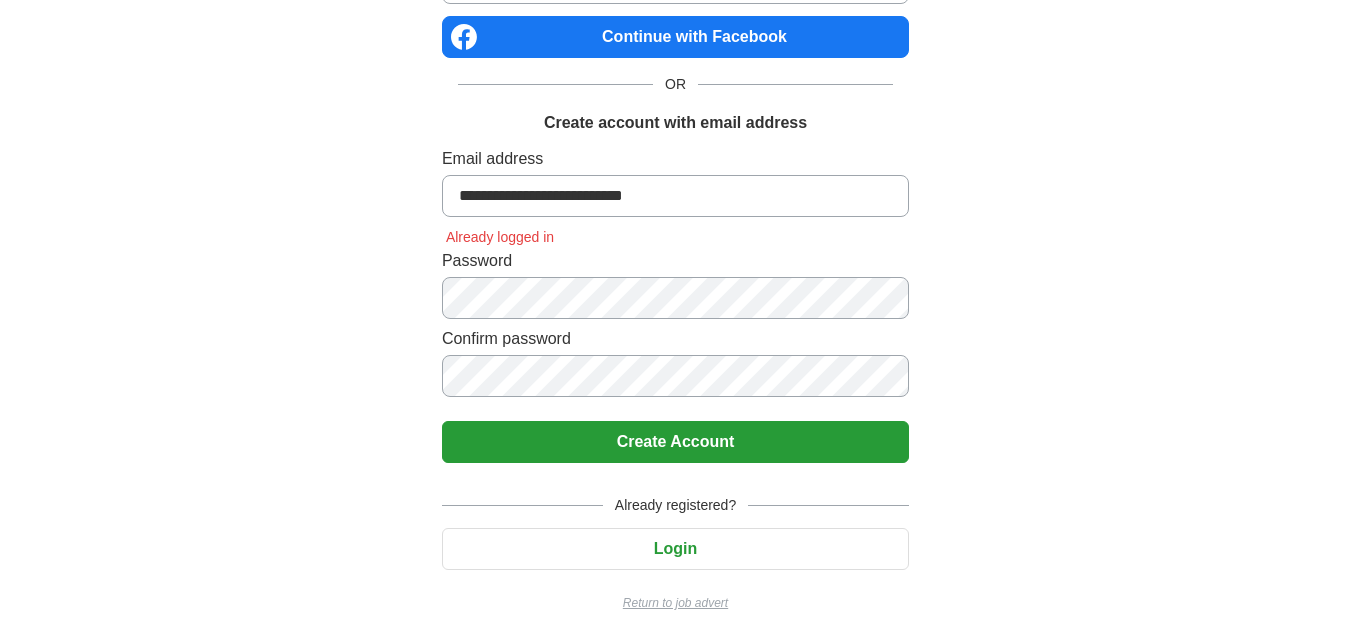 scroll, scrollTop: 186, scrollLeft: 0, axis: vertical 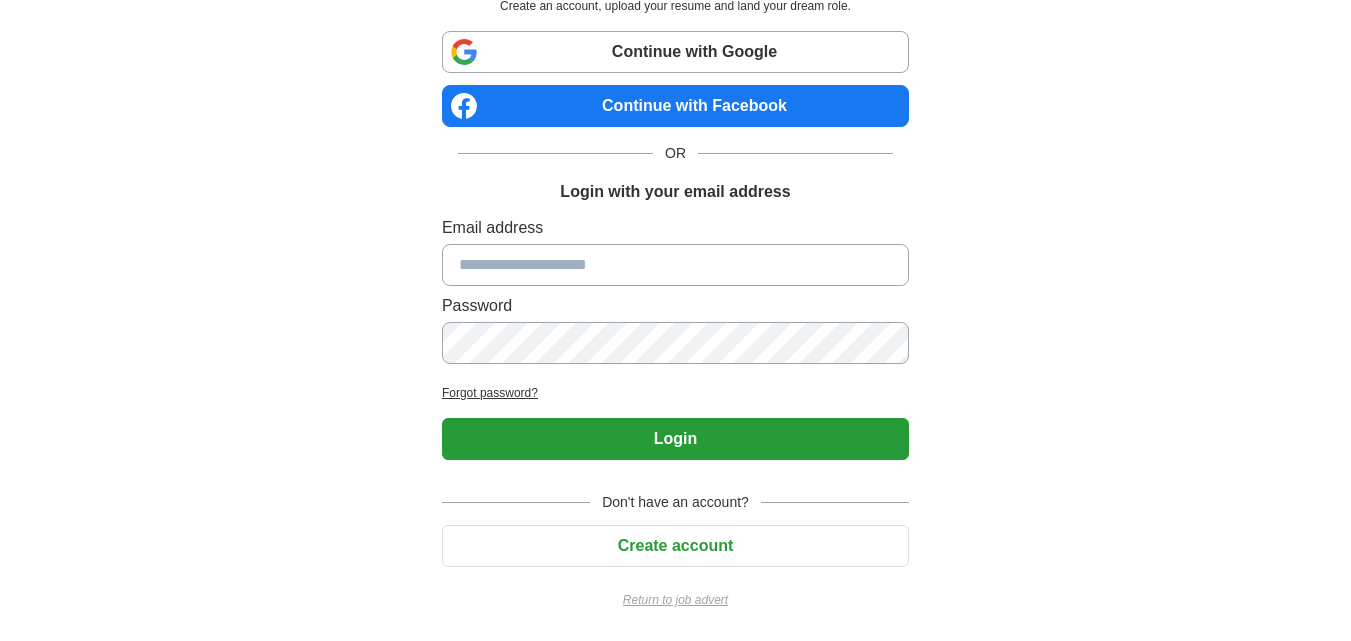 click on "Login to Easy Apply. Create an account, upload your resume and land your dream role. Continue with Google Continue with Facebook OR Login with your email address Email address [EMAIL] Password Forgot password? Login Don't have an account? Create account Return to job advert
×
This website uses cookies
This website uses cookies to improve user experience and to enable personalised advertising. By using our website you consent to all cookies in accordance with our Cookie Policy.
Read more
Show details
Hide details
Save & Close
Accept all" at bounding box center [675, 263] 